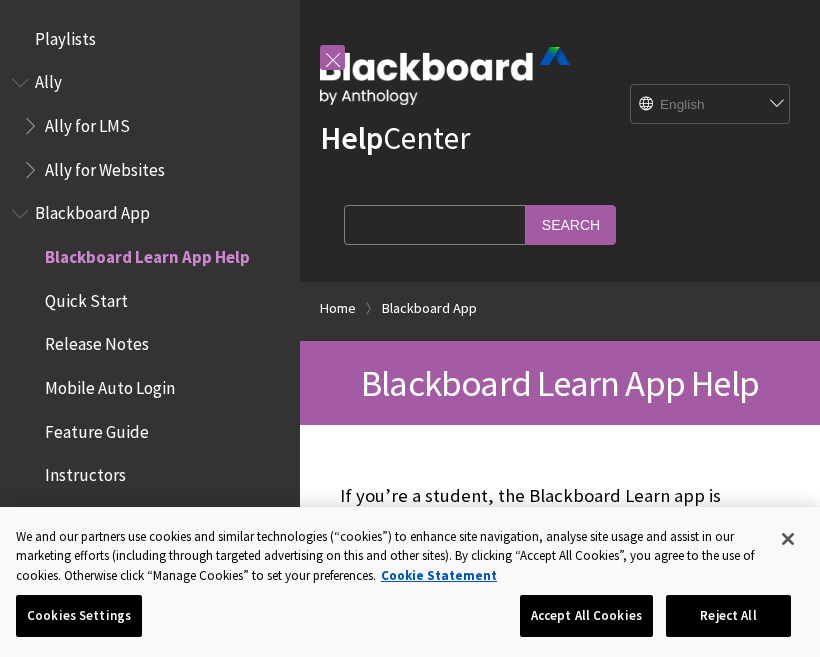 scroll, scrollTop: 2224, scrollLeft: 0, axis: vertical 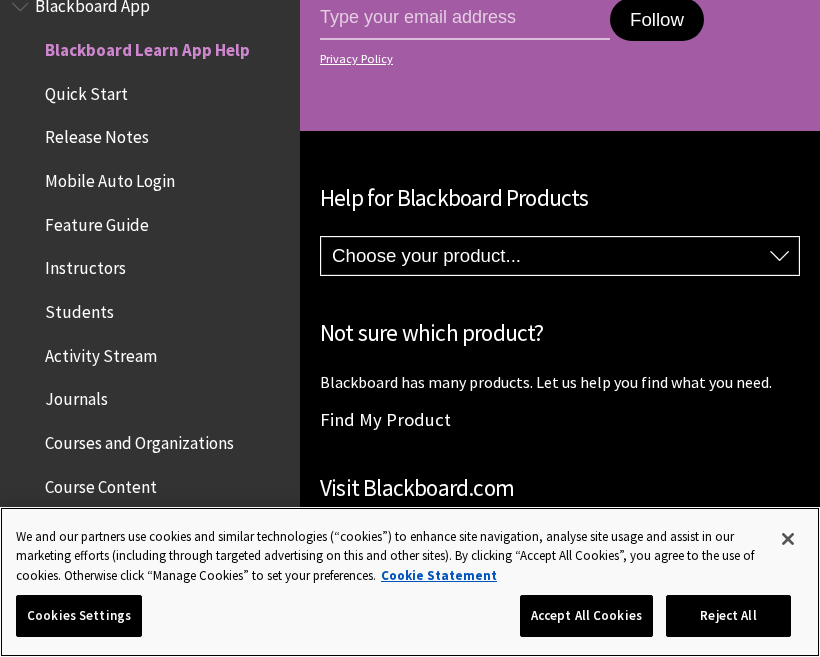 click on "Reject All" at bounding box center (728, 616) 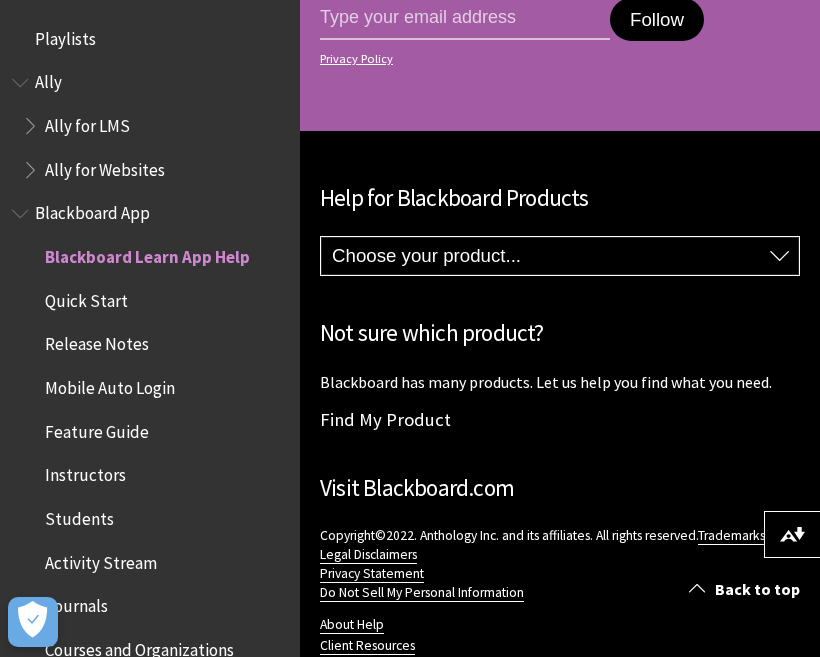 scroll, scrollTop: -2, scrollLeft: 0, axis: vertical 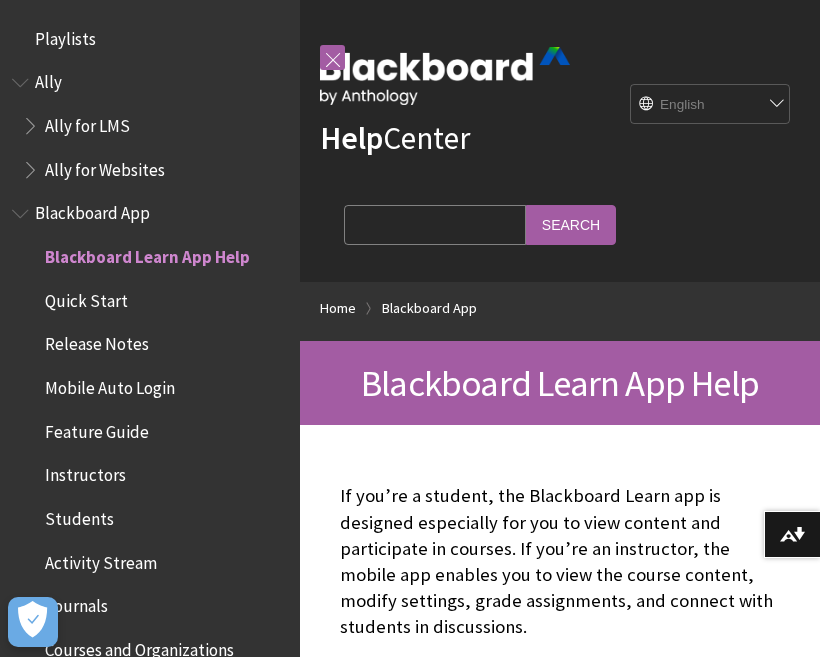 click on "Search Query" at bounding box center (435, 224) 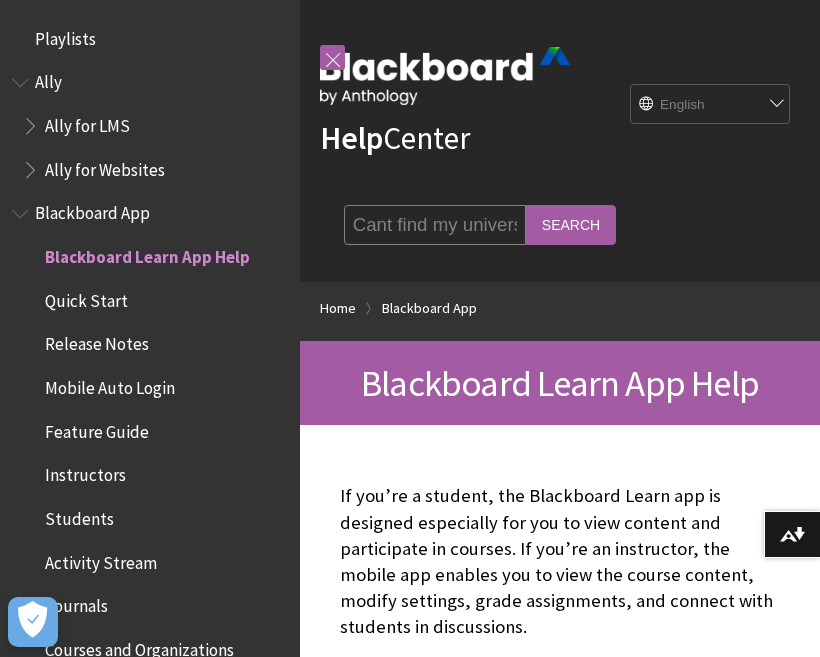 type on "Cant find my university" 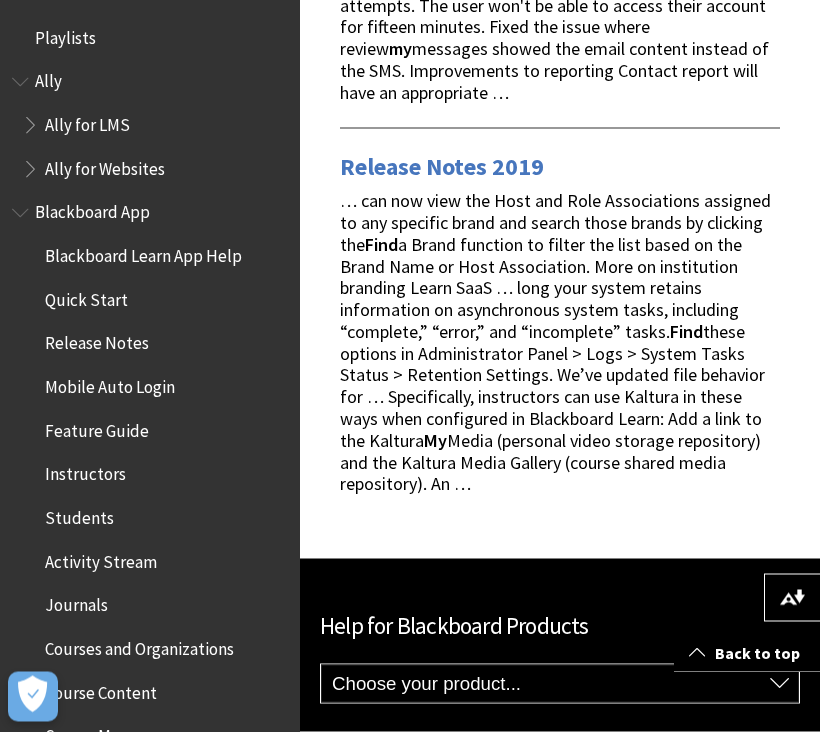 scroll, scrollTop: 1989, scrollLeft: 0, axis: vertical 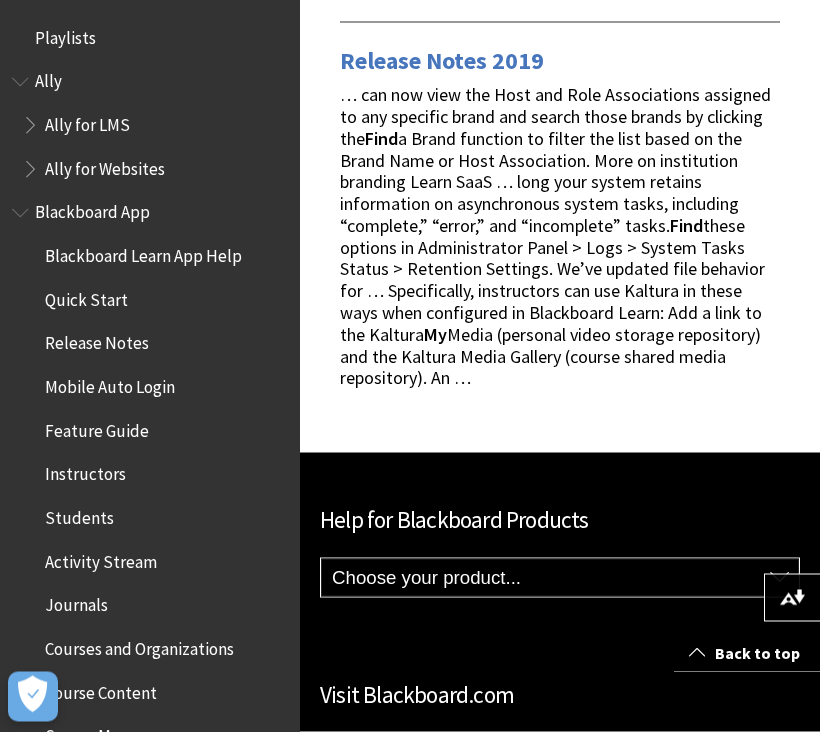 click on "Choose your product... Ally Blackboard App Blackboard Data Collaborate Community Engagement Learn SafeAssign Training and Development Manager Web Community Manager" at bounding box center [560, 578] 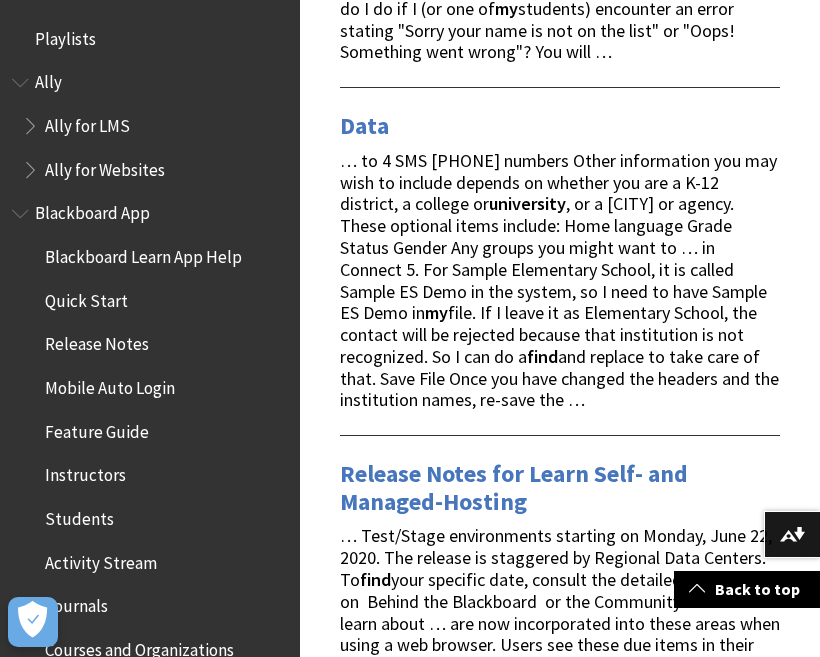 scroll, scrollTop: 829, scrollLeft: 0, axis: vertical 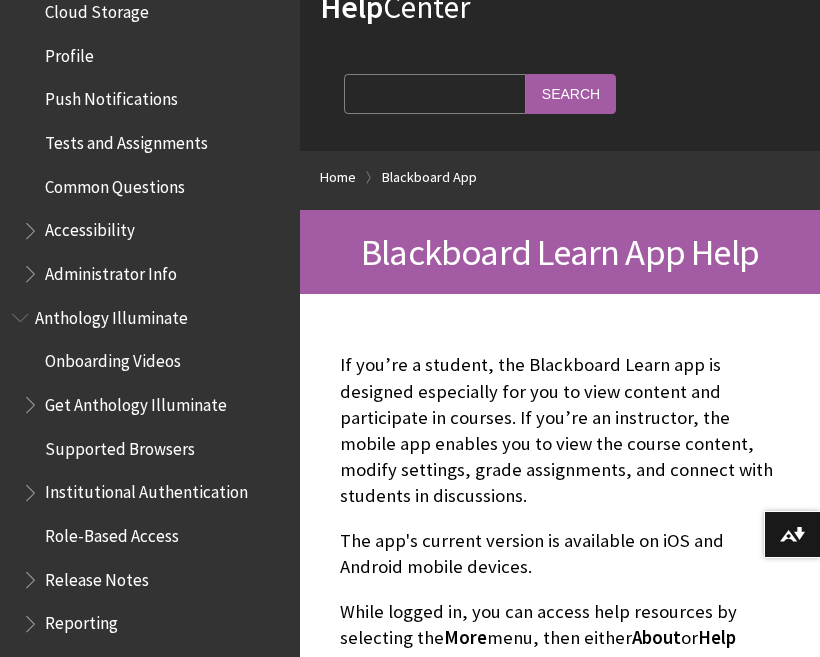 click on "Accessibility" at bounding box center (90, 227) 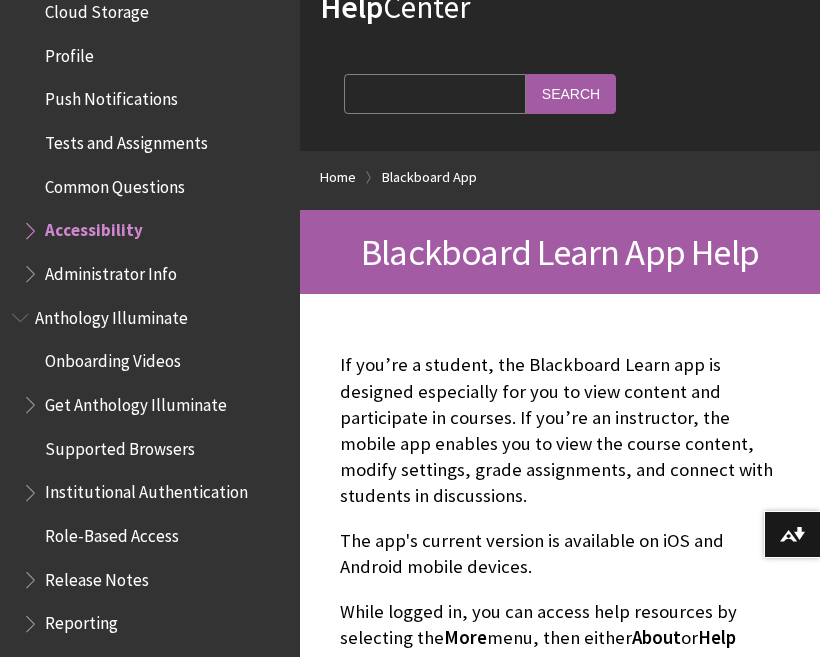 click on "Accessibility" at bounding box center (155, 231) 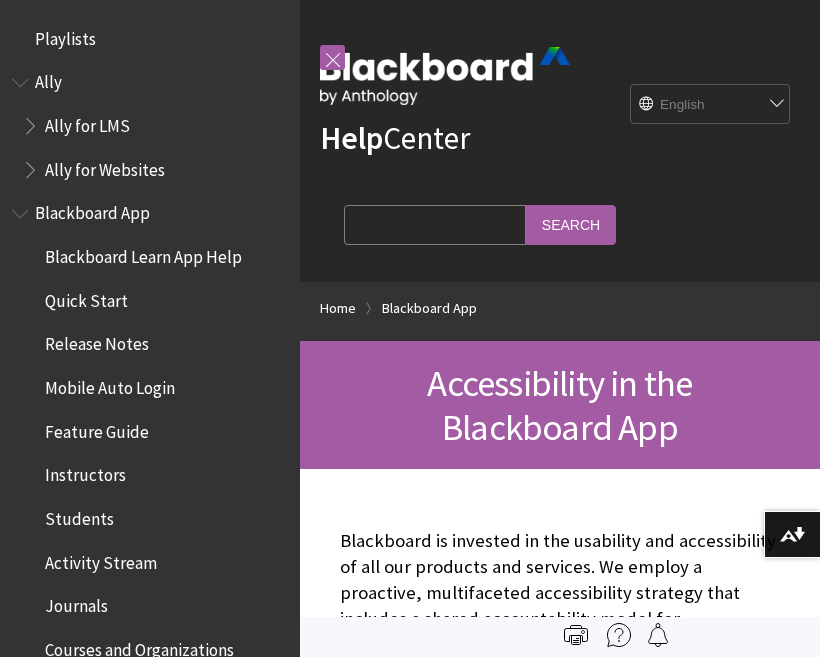scroll, scrollTop: 26, scrollLeft: 0, axis: vertical 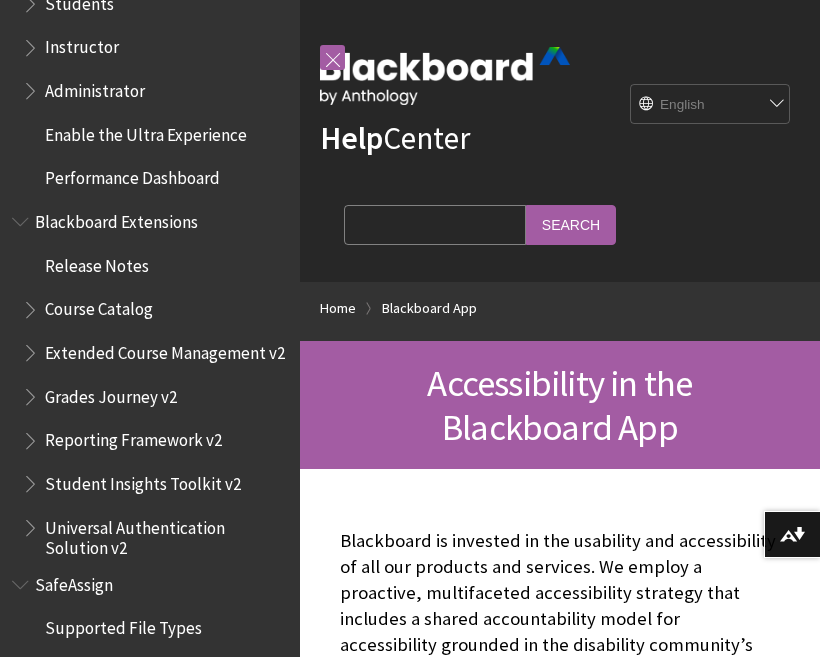 click on "Search Query" at bounding box center [435, 224] 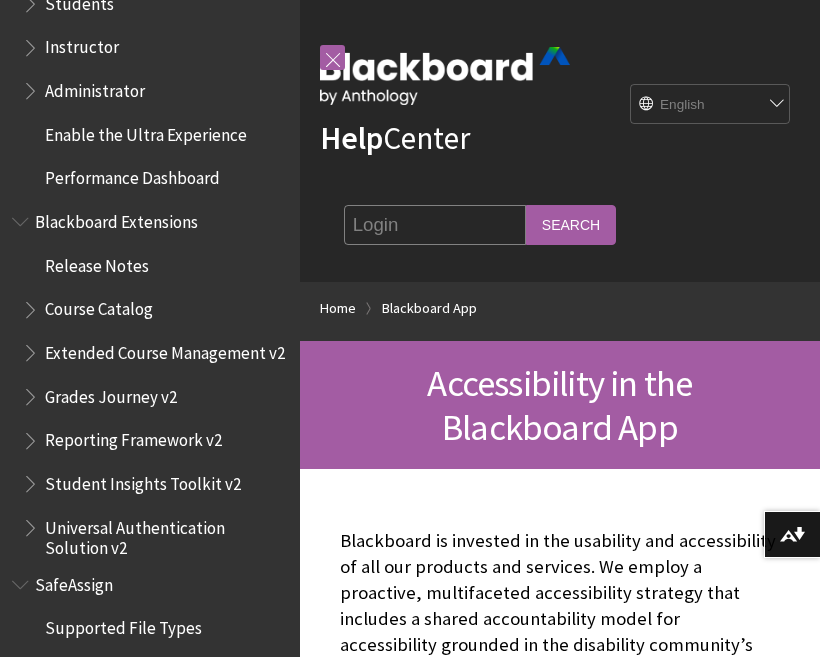 type on "Login" 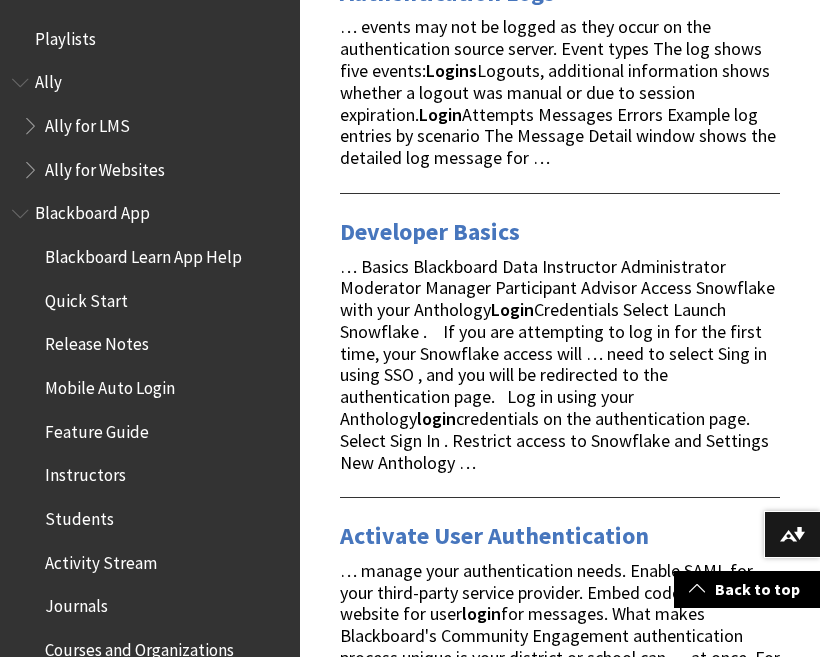scroll, scrollTop: 1395, scrollLeft: 0, axis: vertical 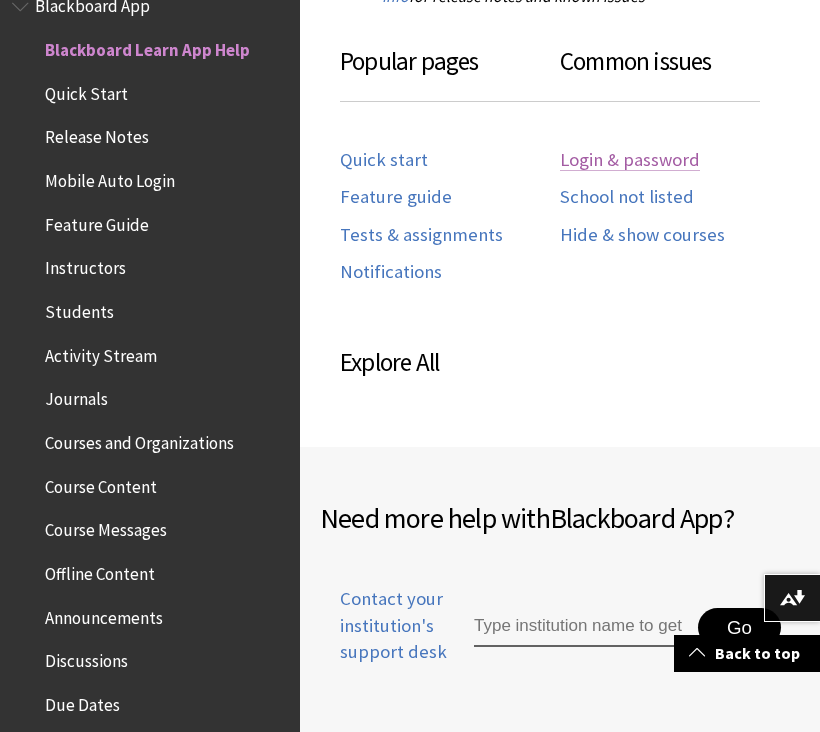 click on "Login & password" at bounding box center [630, 160] 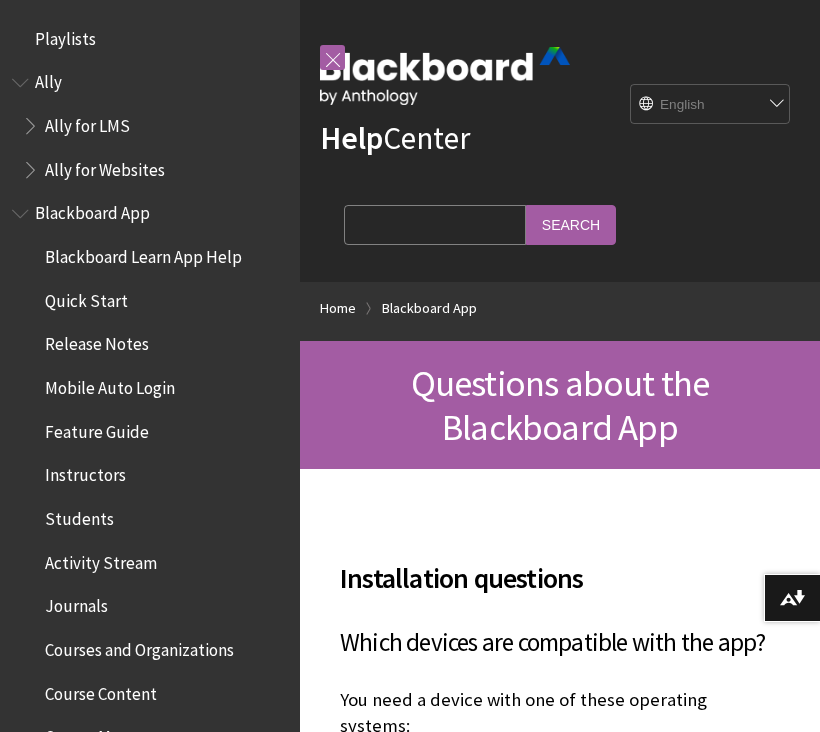 scroll, scrollTop: 1295, scrollLeft: 0, axis: vertical 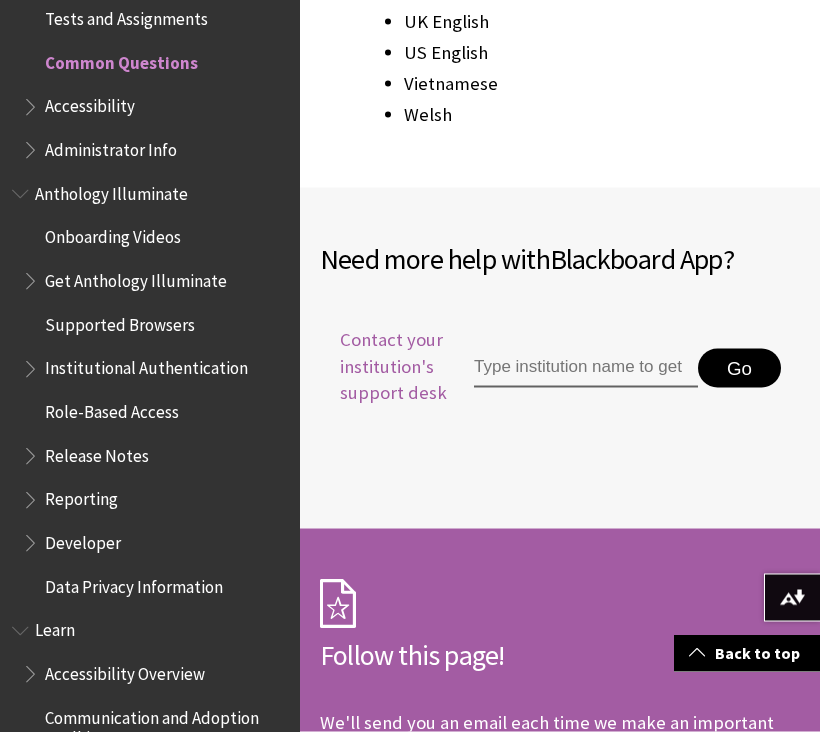 click on "Contact your institution's support desk" at bounding box center (396, 366) 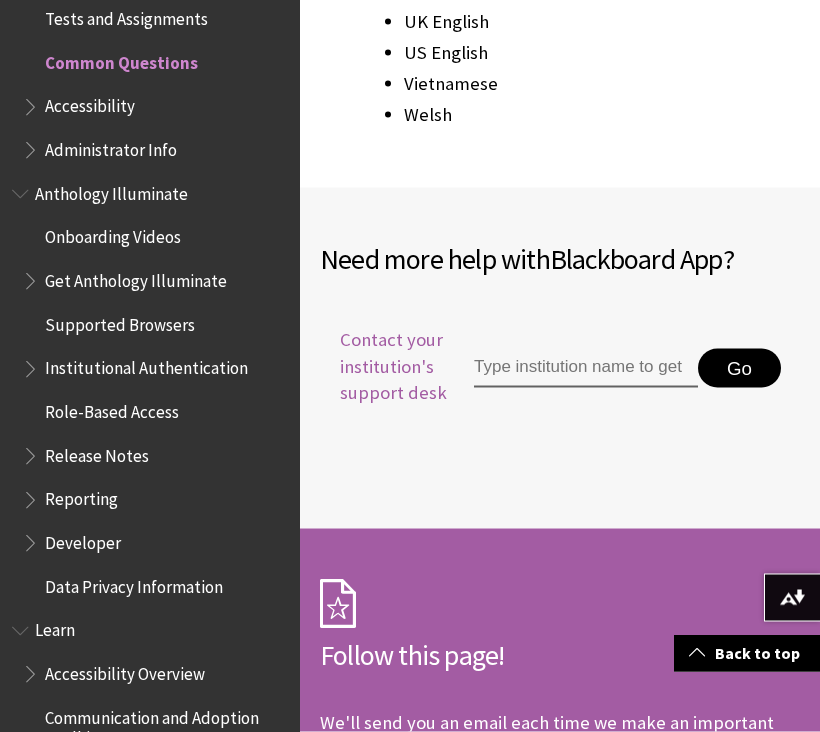 scroll, scrollTop: 3591, scrollLeft: 0, axis: vertical 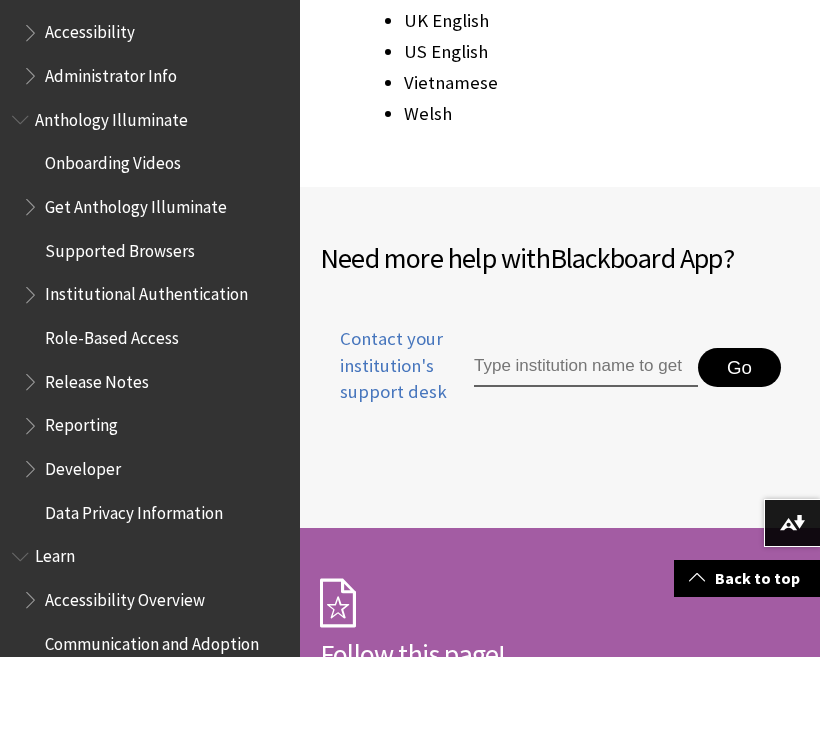 click at bounding box center (586, 443) 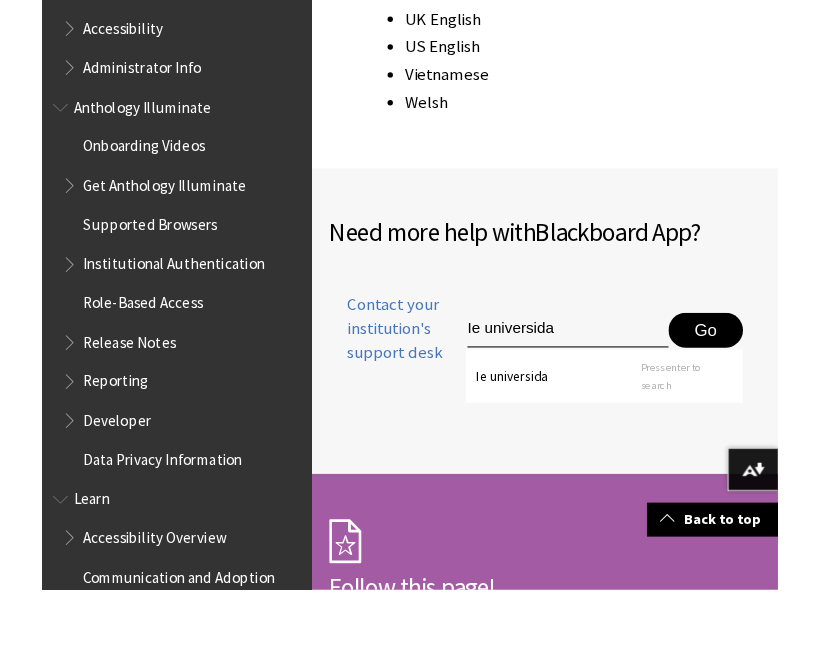 scroll, scrollTop: 0, scrollLeft: 0, axis: both 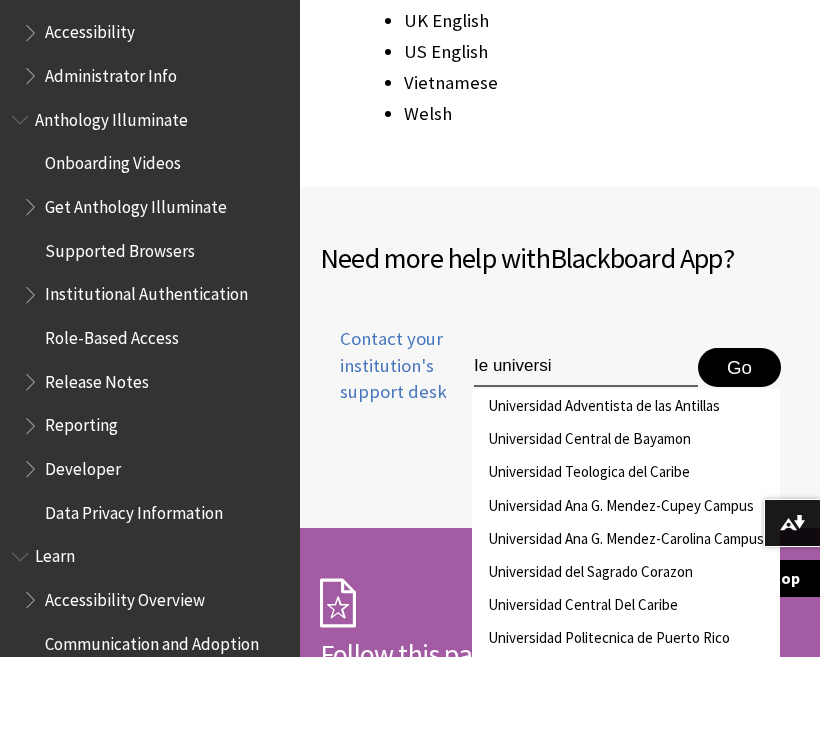 type on "Ie universi" 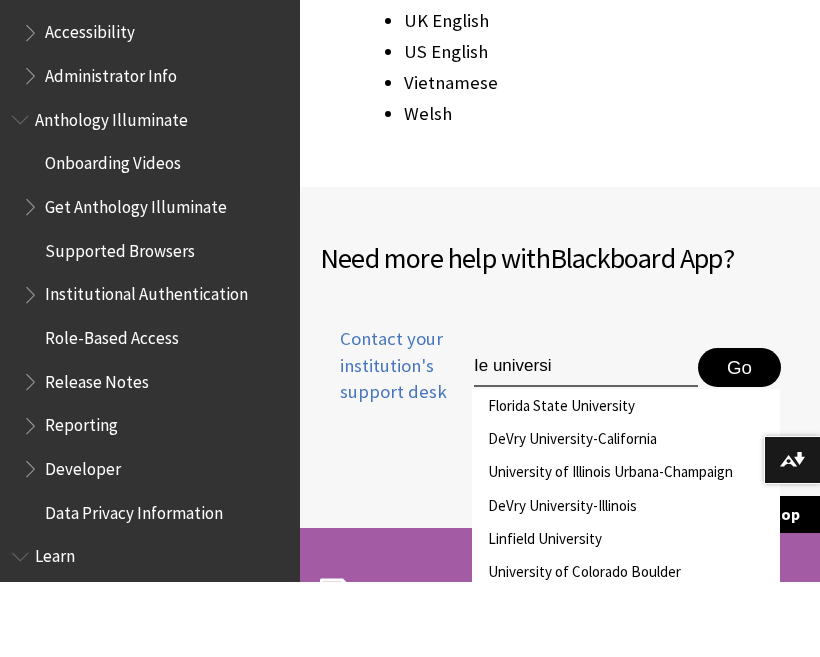 scroll, scrollTop: 3666, scrollLeft: 0, axis: vertical 